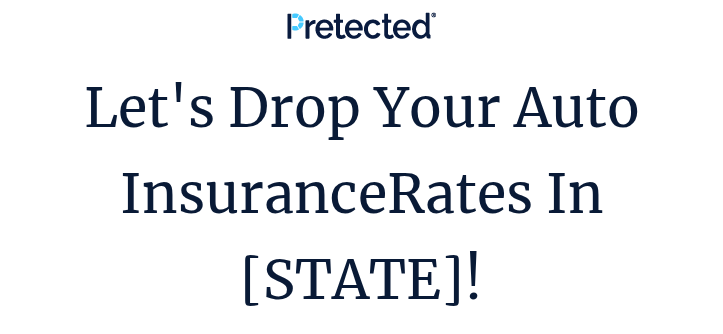 scroll, scrollTop: 0, scrollLeft: 0, axis: both 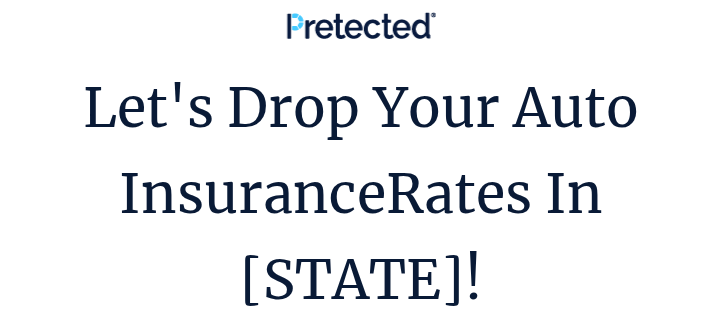 click on "Let's Drop Your Auto Insurance Rates In [STATE]!" at bounding box center [361, 194] 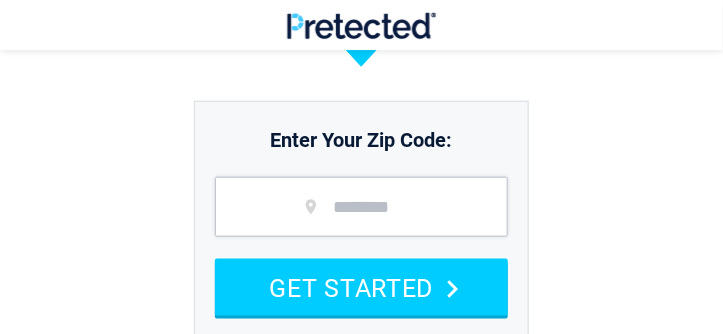 scroll, scrollTop: 325, scrollLeft: 0, axis: vertical 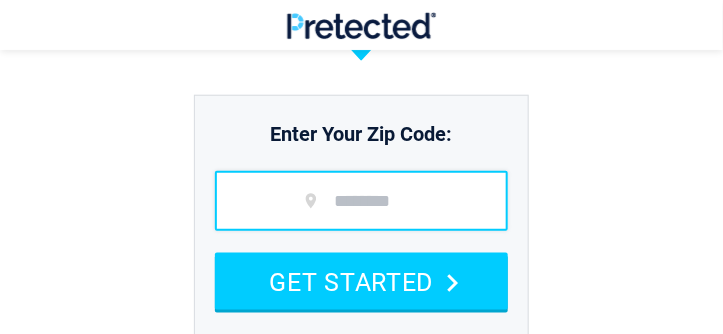 click at bounding box center (361, 201) 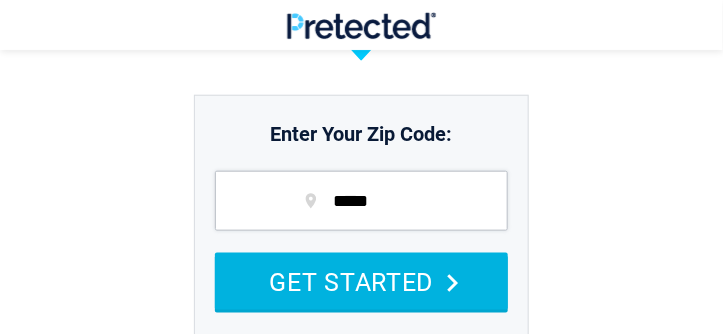 type on "*****" 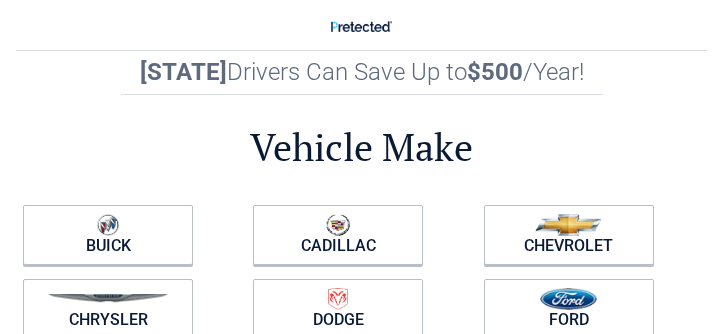 scroll, scrollTop: 0, scrollLeft: 0, axis: both 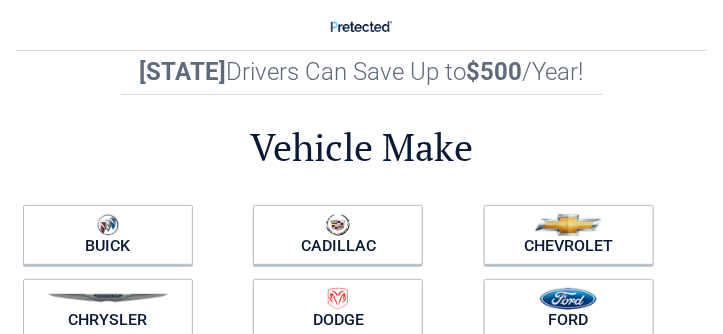 click on "Dodge" at bounding box center (338, 309) 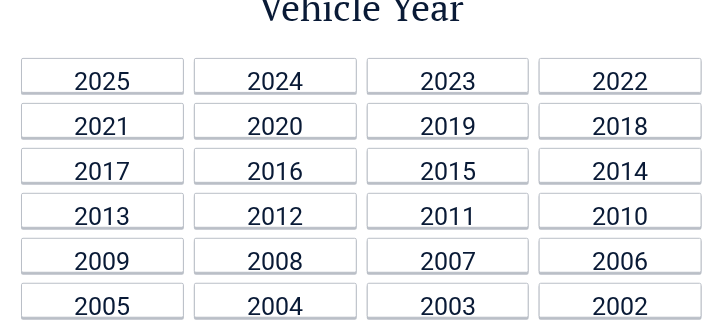 scroll, scrollTop: 102, scrollLeft: 0, axis: vertical 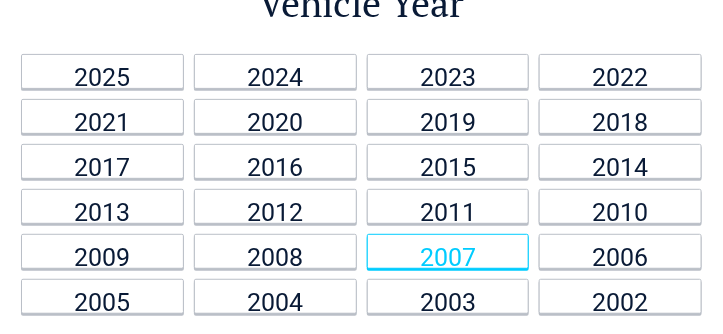 click on "2007" at bounding box center [448, 251] 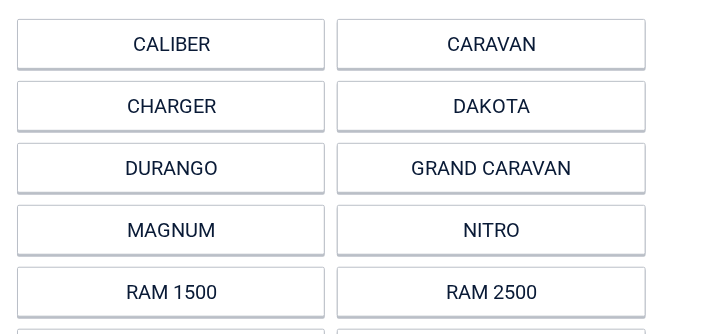 scroll, scrollTop: 157, scrollLeft: 0, axis: vertical 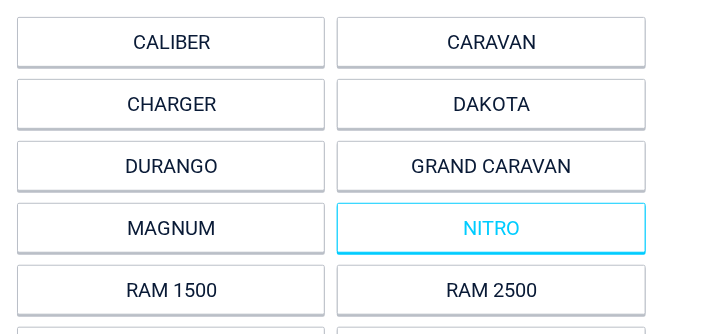 click on "NITRO" at bounding box center (491, 228) 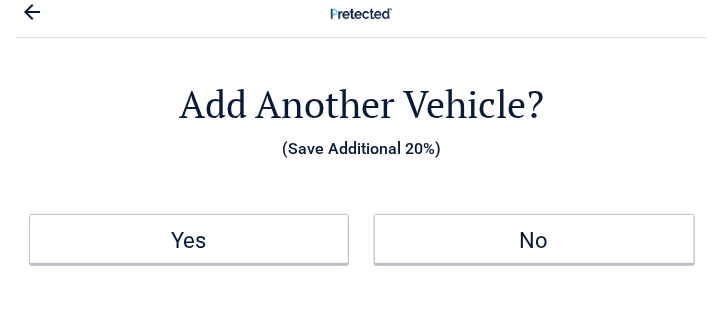 scroll, scrollTop: 0, scrollLeft: 0, axis: both 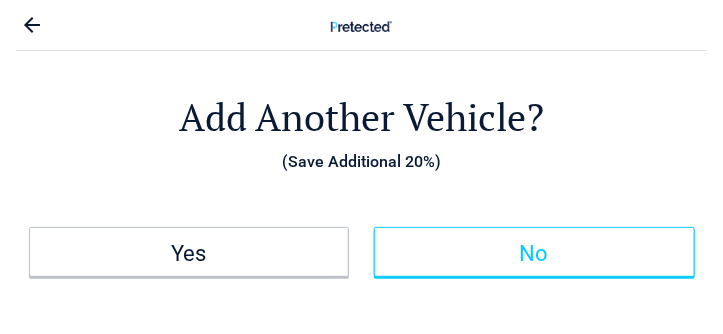 click on "No" at bounding box center [534, 252] 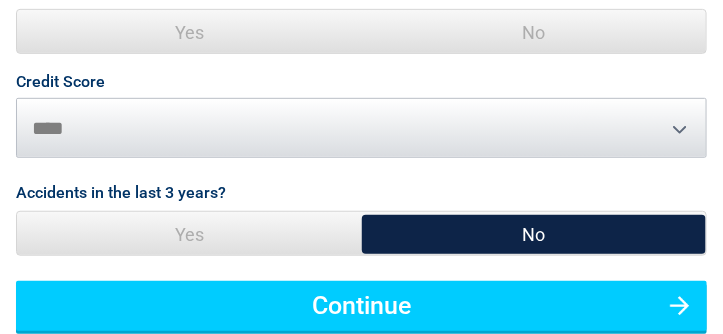 scroll, scrollTop: 187, scrollLeft: 0, axis: vertical 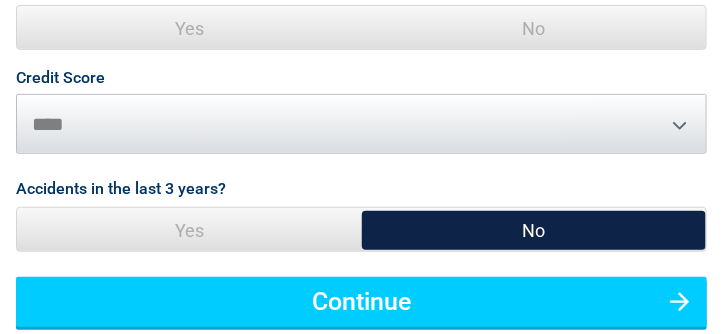 click on "No" at bounding box center (534, 230) 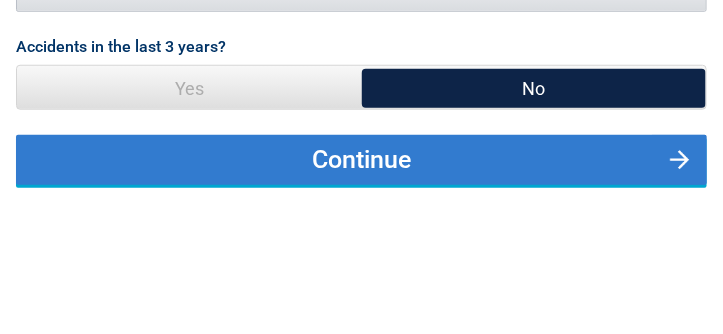 click on "Continue" at bounding box center [361, 160] 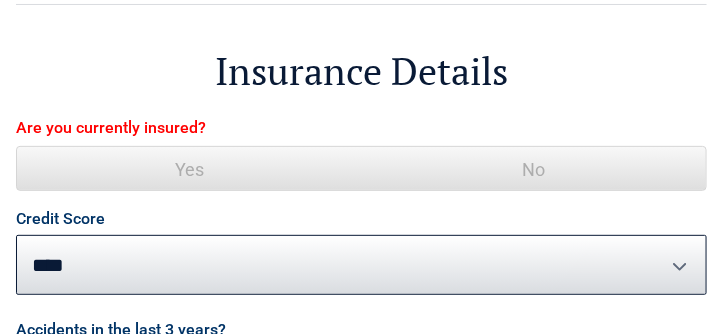 scroll, scrollTop: 45, scrollLeft: 0, axis: vertical 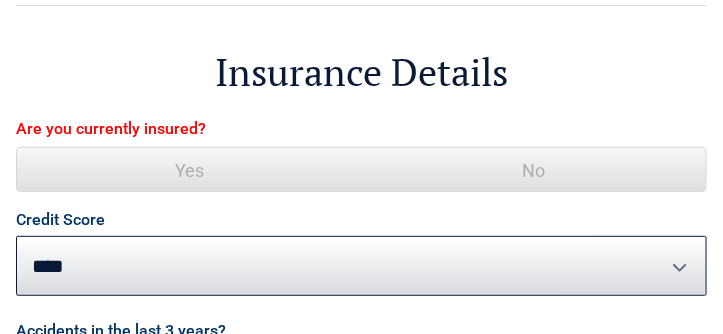 click on "No" at bounding box center [534, 170] 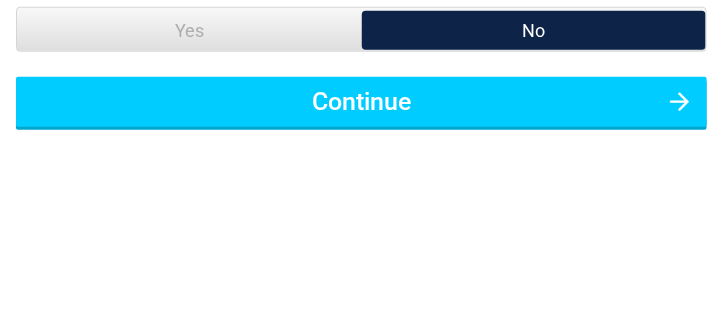 scroll, scrollTop: 391, scrollLeft: 0, axis: vertical 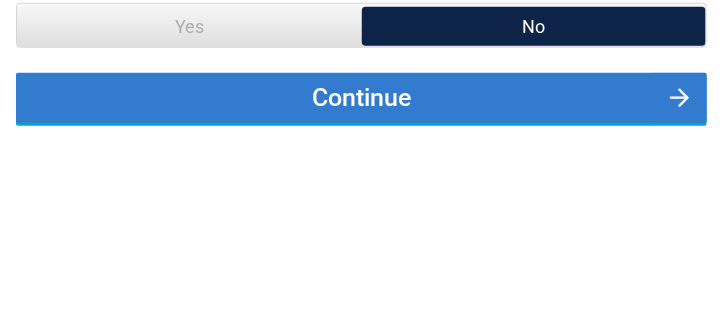 click on "Continue" at bounding box center (361, 98) 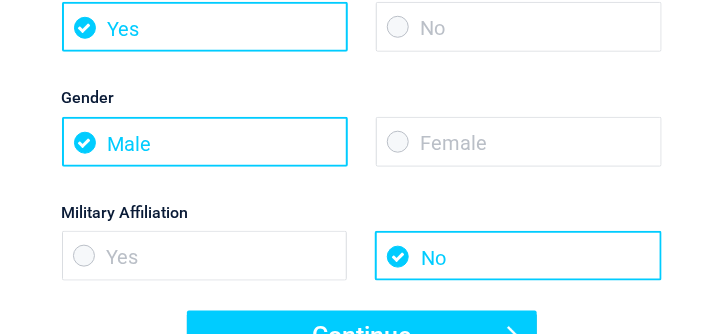 scroll, scrollTop: 330, scrollLeft: 0, axis: vertical 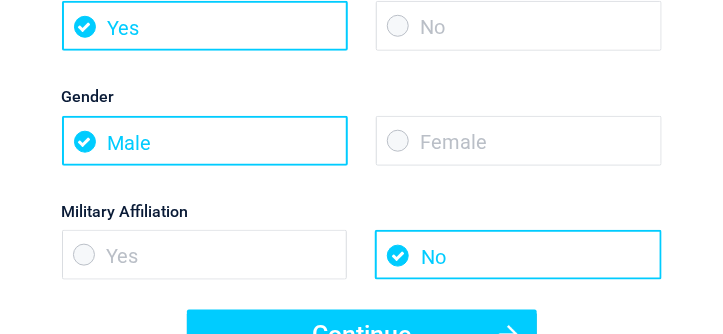 click on "Female" at bounding box center (519, 141) 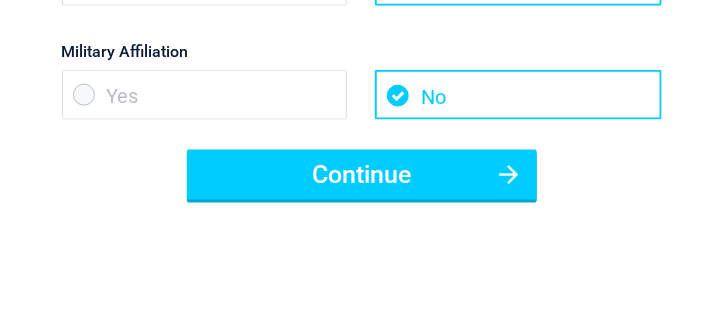 scroll, scrollTop: 502, scrollLeft: 0, axis: vertical 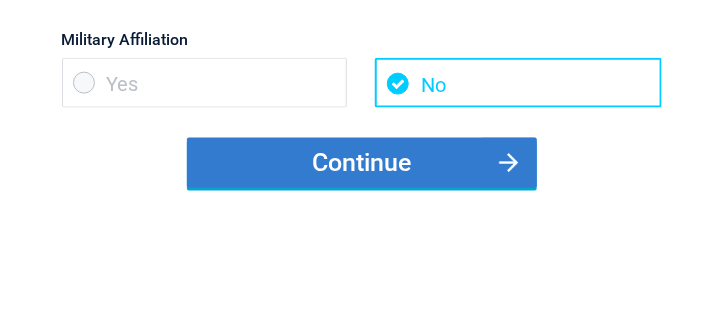 click on "Continue" at bounding box center (362, 163) 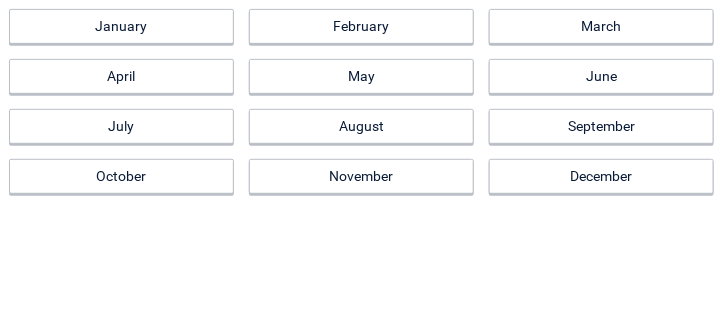 scroll, scrollTop: 172, scrollLeft: 0, axis: vertical 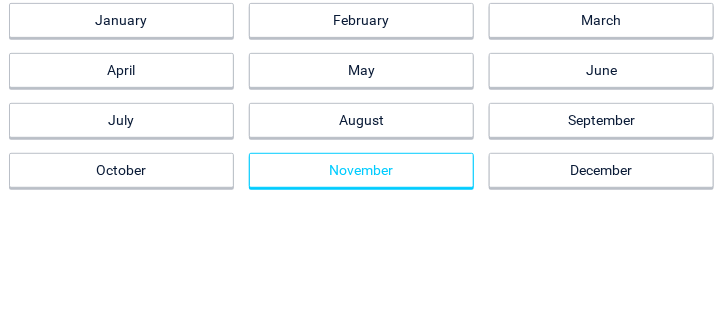click on "November" at bounding box center [361, 170] 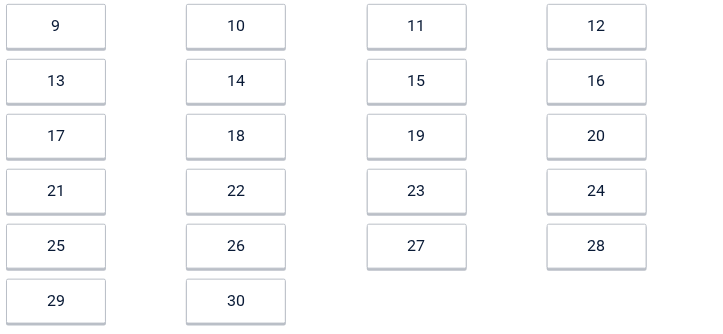 scroll, scrollTop: 281, scrollLeft: 0, axis: vertical 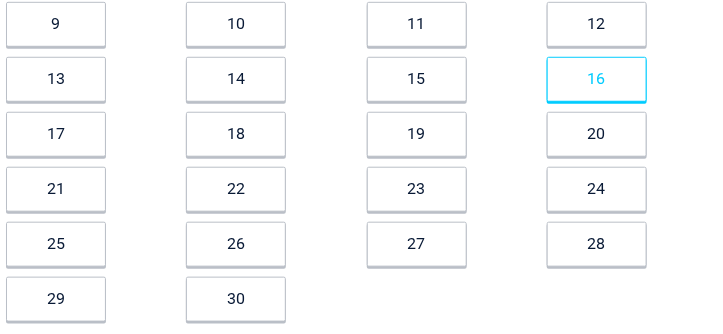 click on "16" at bounding box center [597, 79] 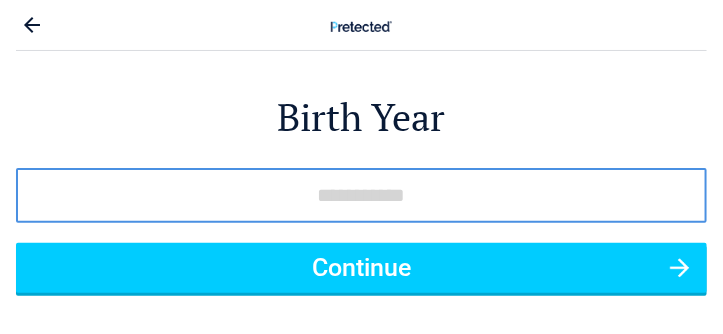 scroll, scrollTop: 0, scrollLeft: 0, axis: both 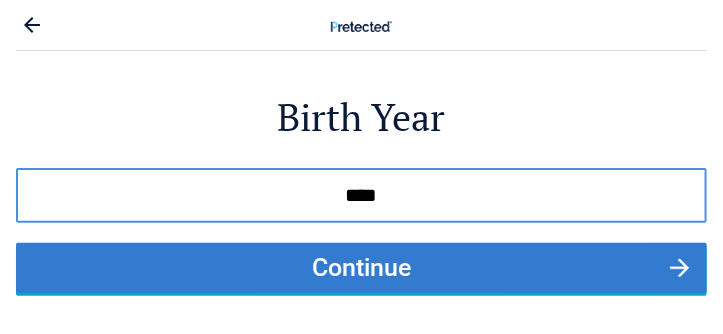 type on "****" 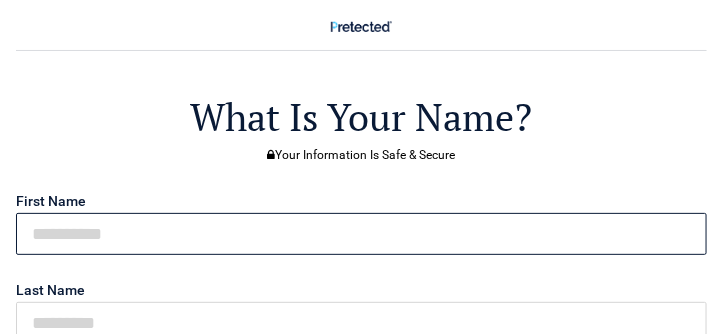click at bounding box center (361, 234) 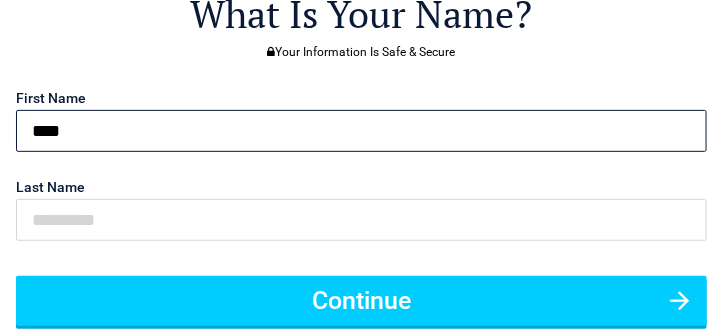 scroll, scrollTop: 120, scrollLeft: 0, axis: vertical 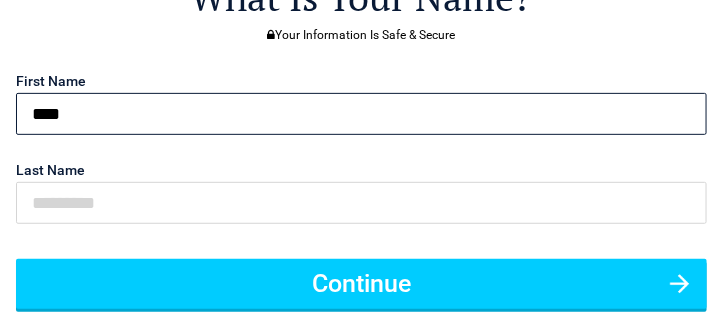 type on "****" 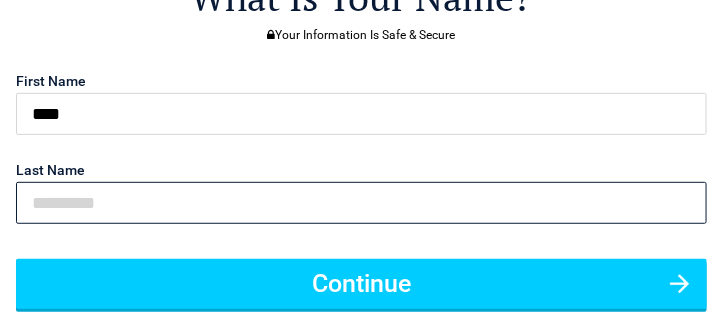 click at bounding box center (361, 203) 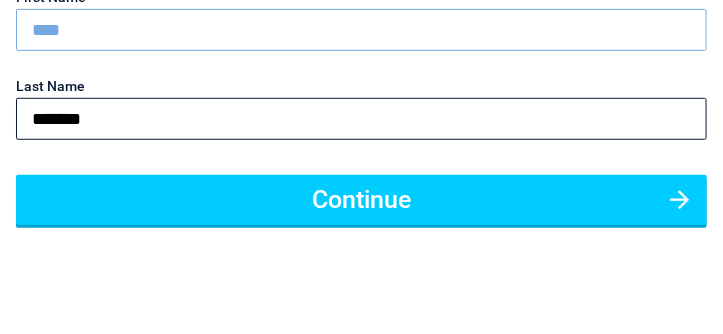 scroll, scrollTop: 210, scrollLeft: 0, axis: vertical 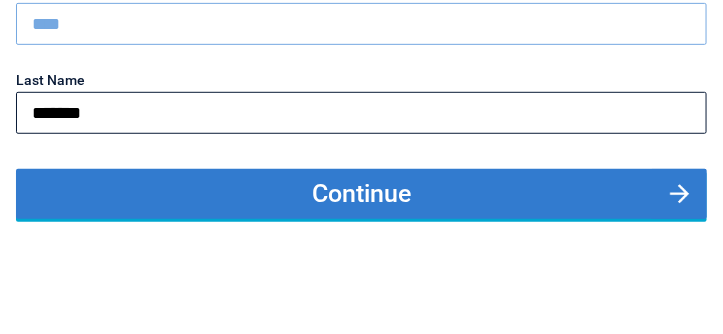 type on "*******" 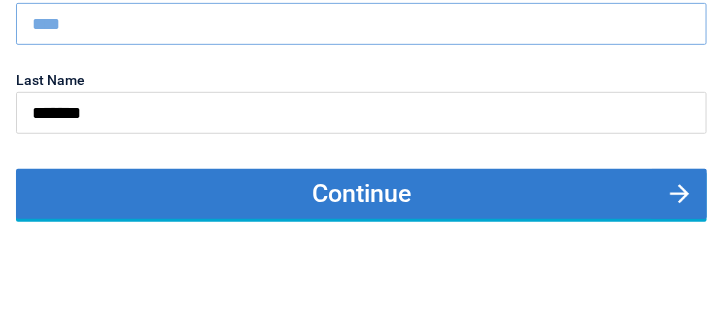 click on "Continue" at bounding box center (361, 194) 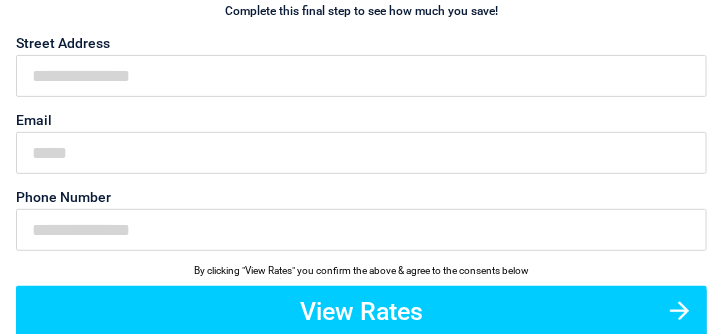 scroll, scrollTop: 0, scrollLeft: 0, axis: both 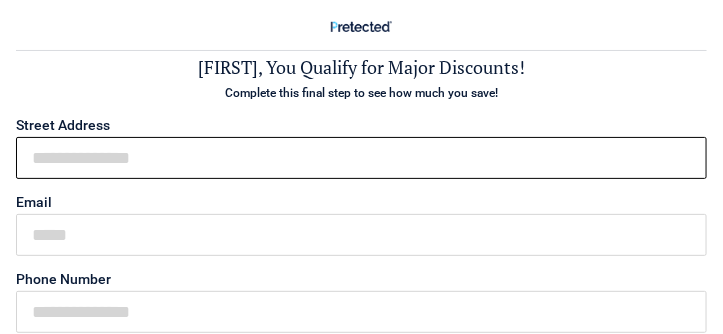 click on "First Name" at bounding box center [361, 158] 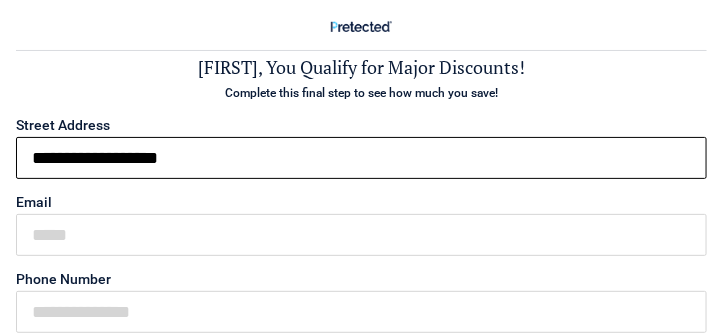 type on "**********" 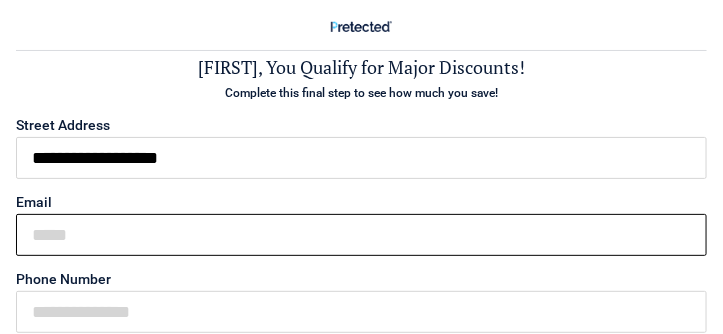 click on "Email" at bounding box center [361, 235] 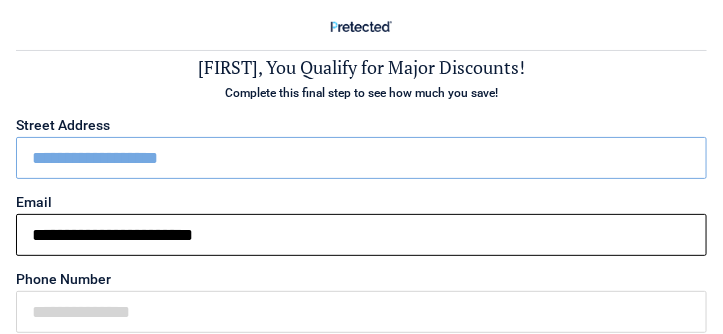 type on "**********" 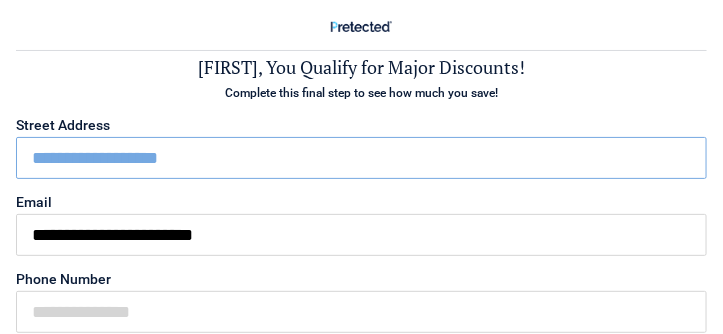 click on "Email
[EMAIL]" at bounding box center [361, 221] 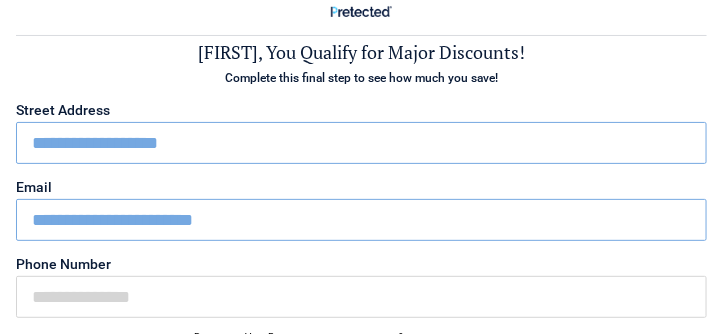 scroll, scrollTop: 17, scrollLeft: 0, axis: vertical 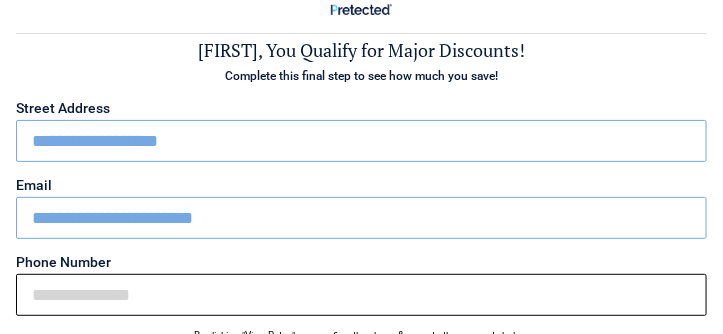 click on "Phone Number" at bounding box center (361, 295) 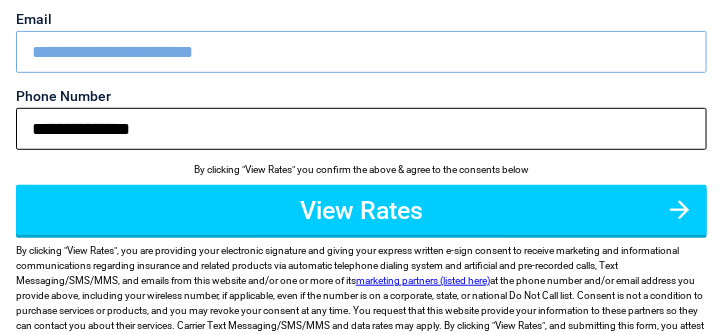 scroll, scrollTop: 195, scrollLeft: 0, axis: vertical 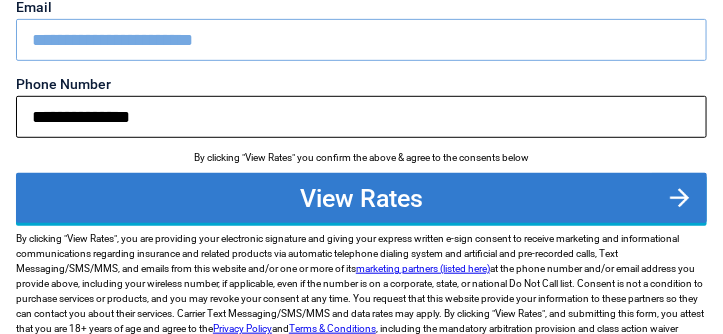 type on "**********" 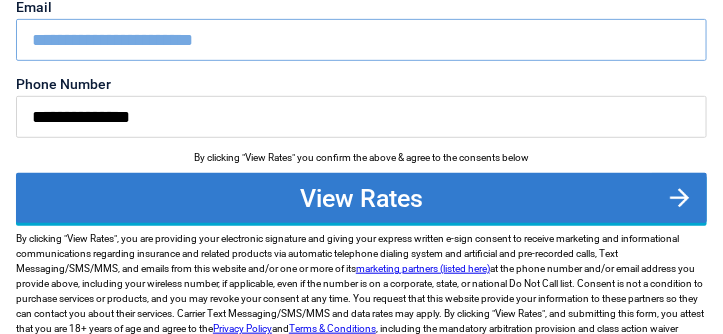 click on "View Rates" at bounding box center (361, 198) 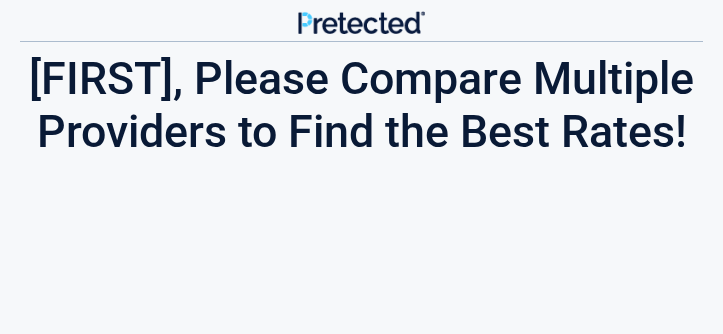scroll, scrollTop: 0, scrollLeft: 0, axis: both 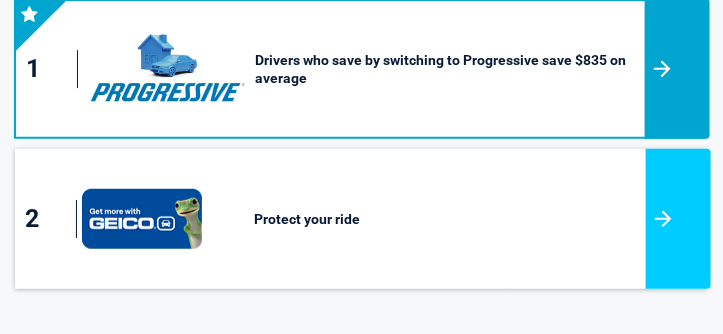 click at bounding box center [677, 69] 